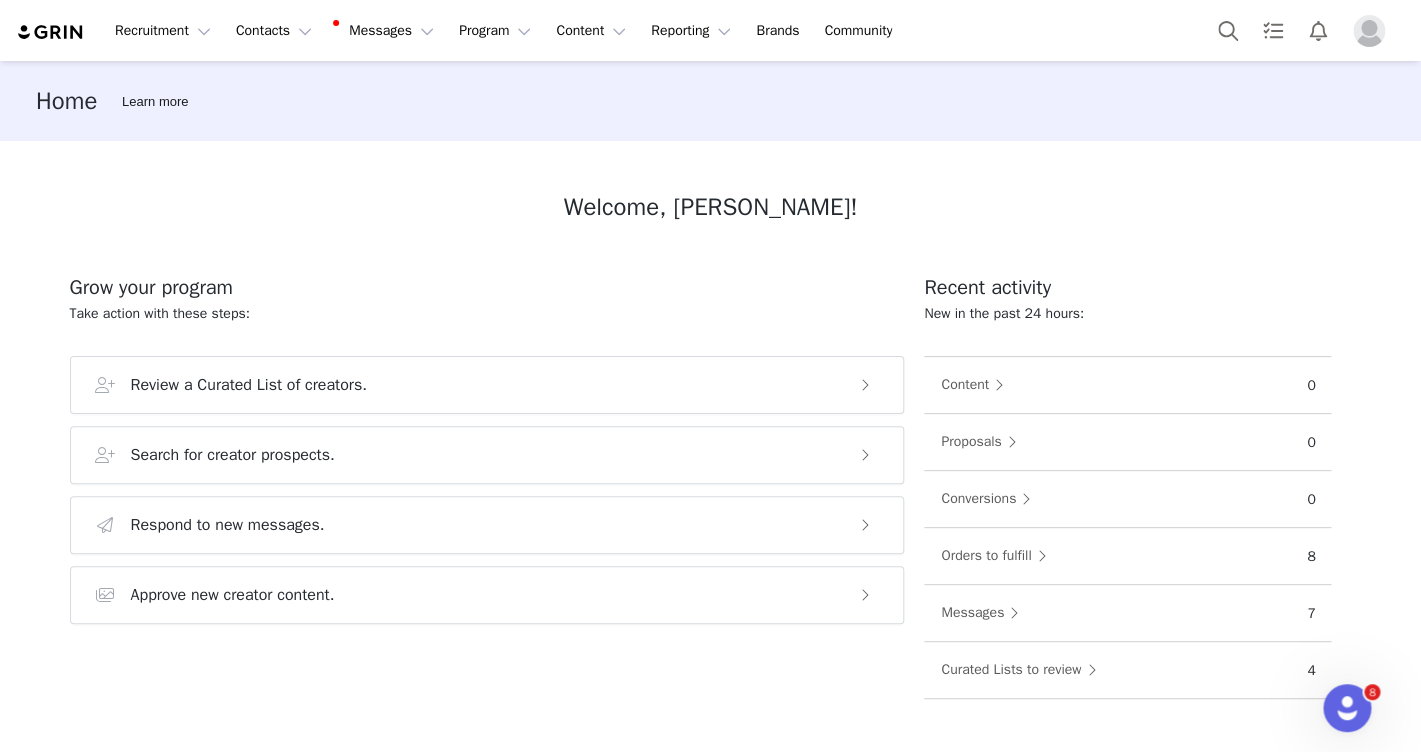 scroll, scrollTop: 0, scrollLeft: 0, axis: both 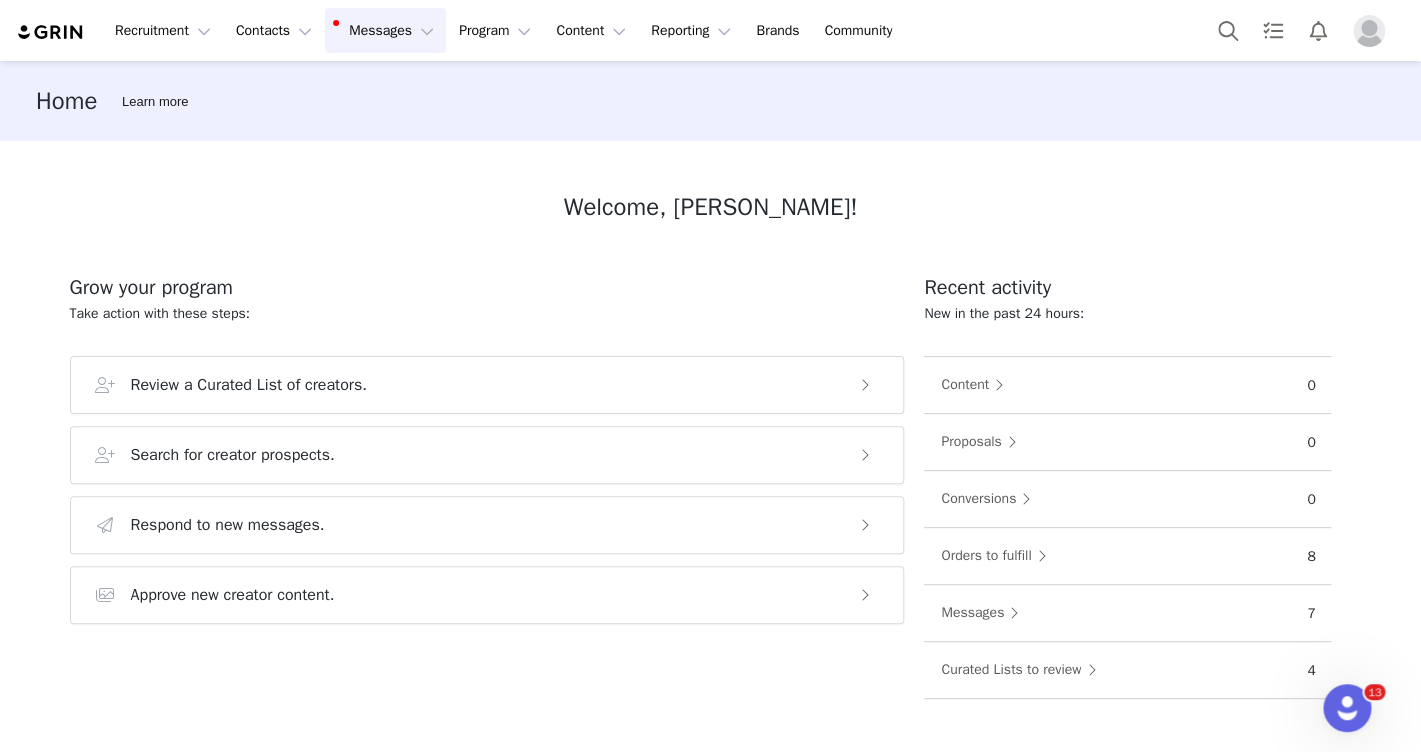 click on "Messages Messages" at bounding box center [385, 30] 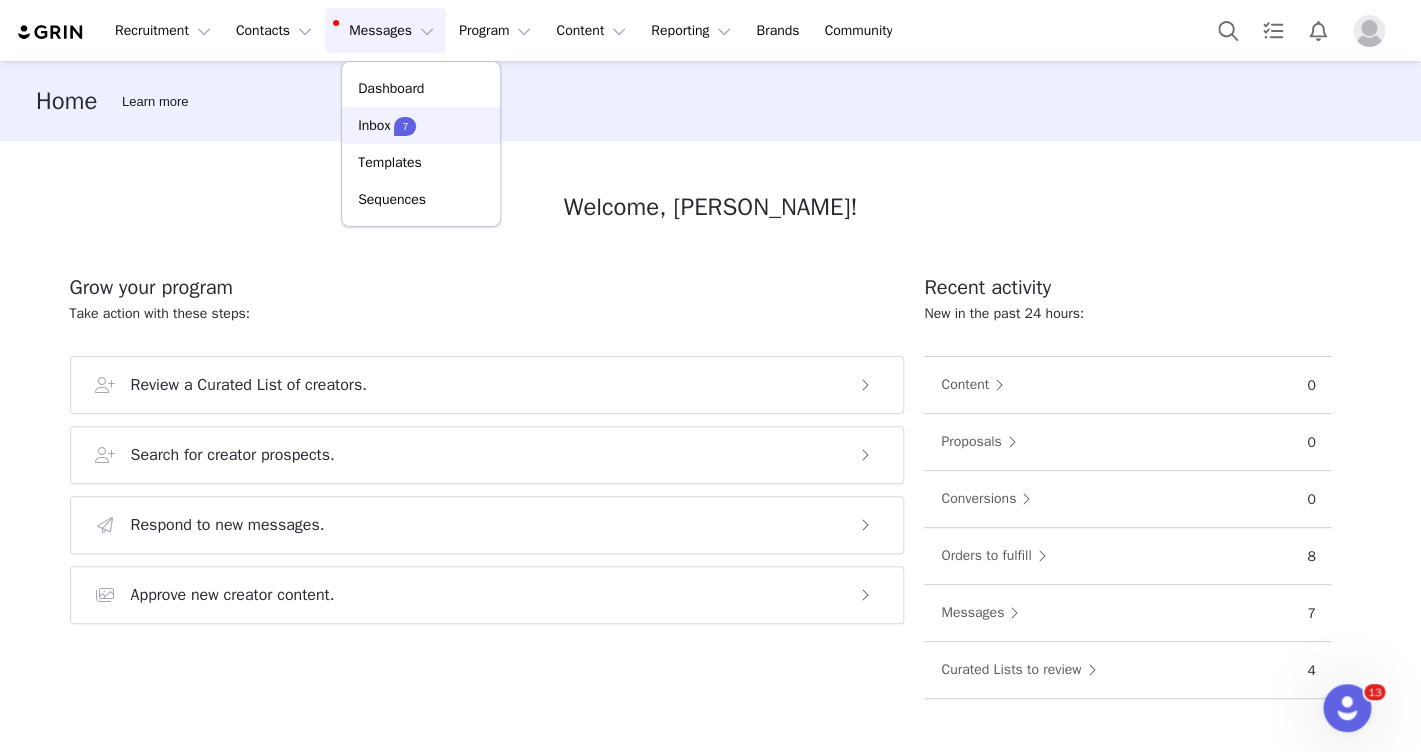 click on "Inbox 7" at bounding box center (421, 125) 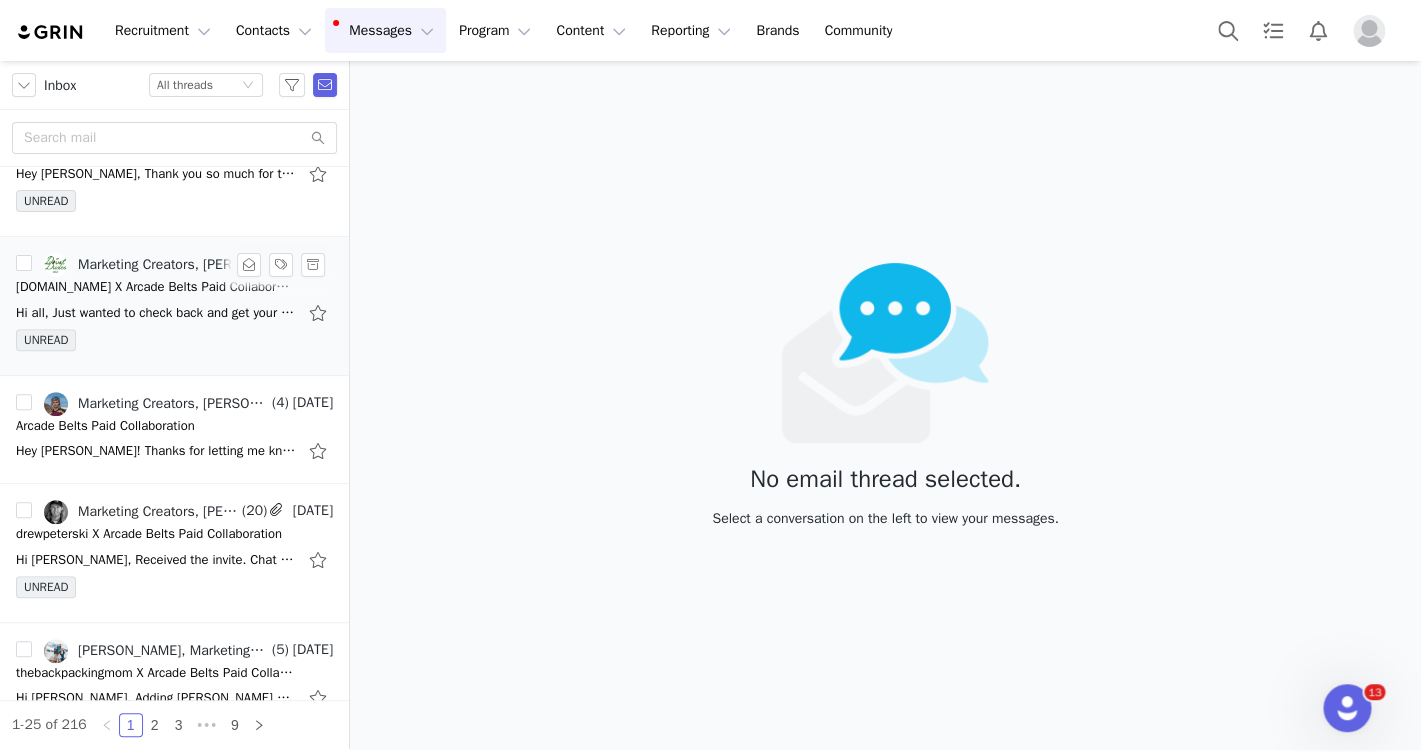 scroll, scrollTop: 206, scrollLeft: 0, axis: vertical 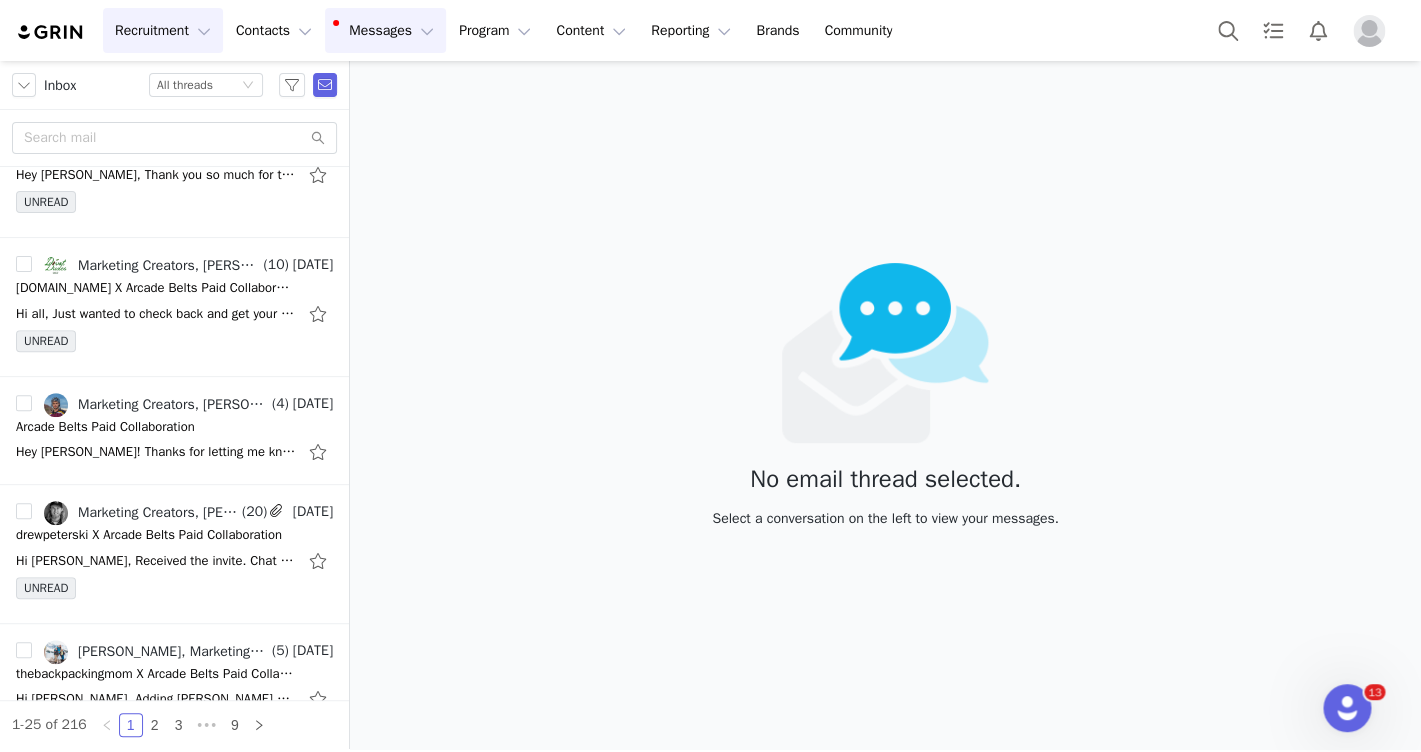 click on "Recruitment Recruitment" at bounding box center (163, 30) 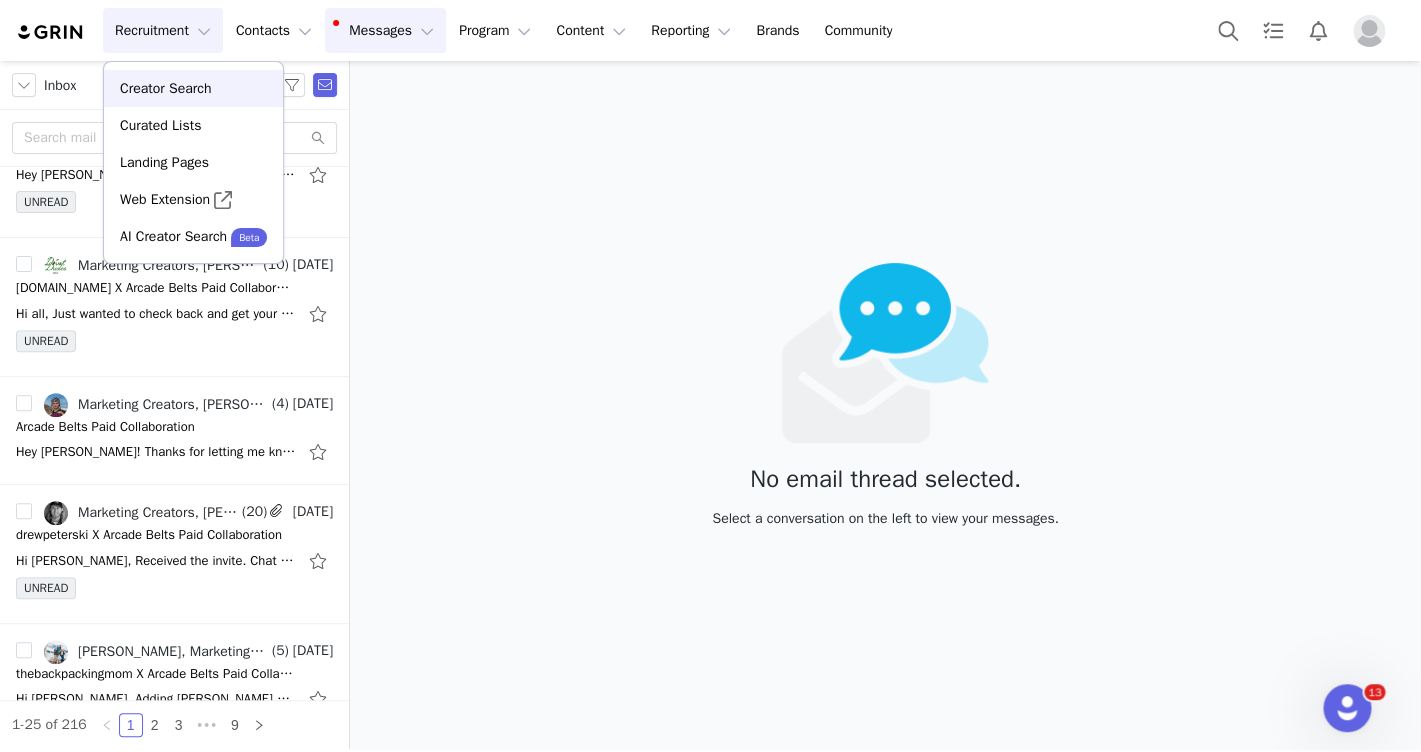 click on "Creator Search" at bounding box center [165, 88] 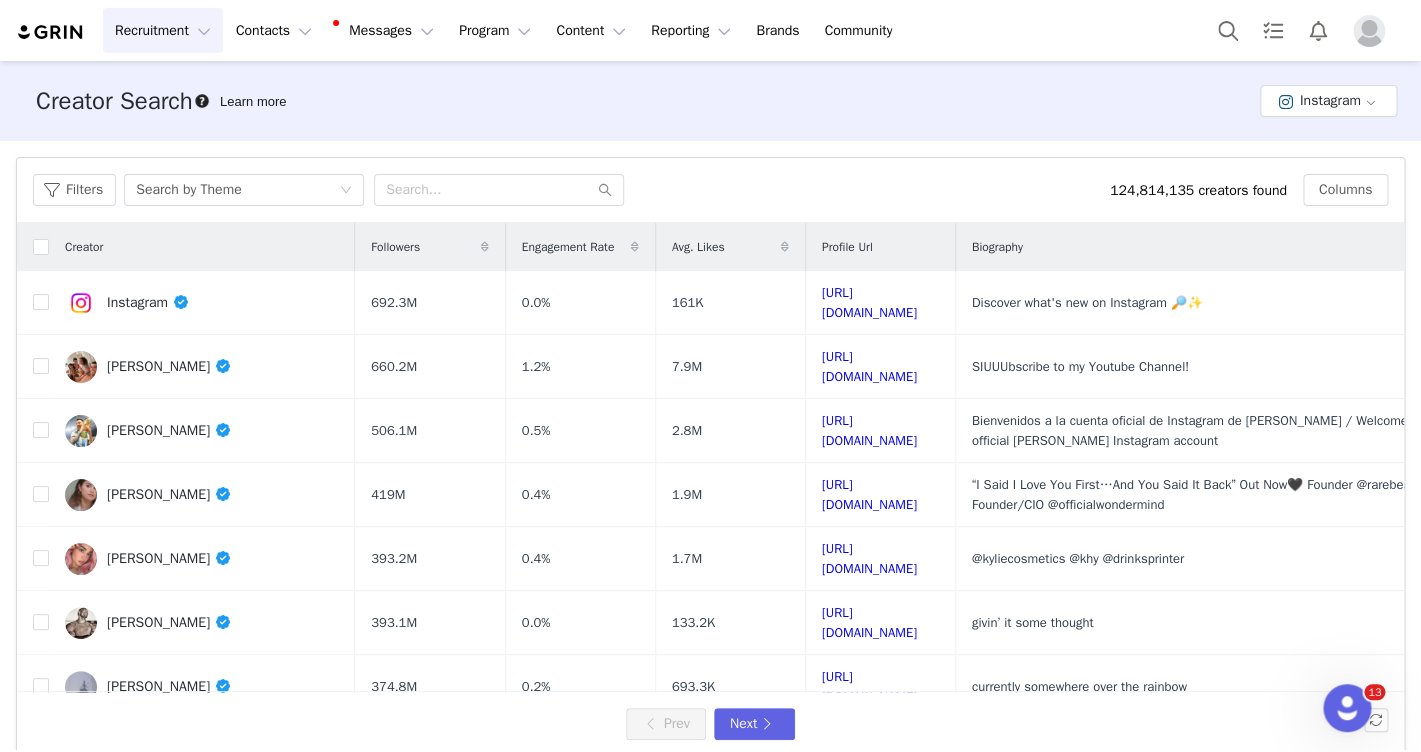click on "Recruitment Recruitment" at bounding box center [163, 30] 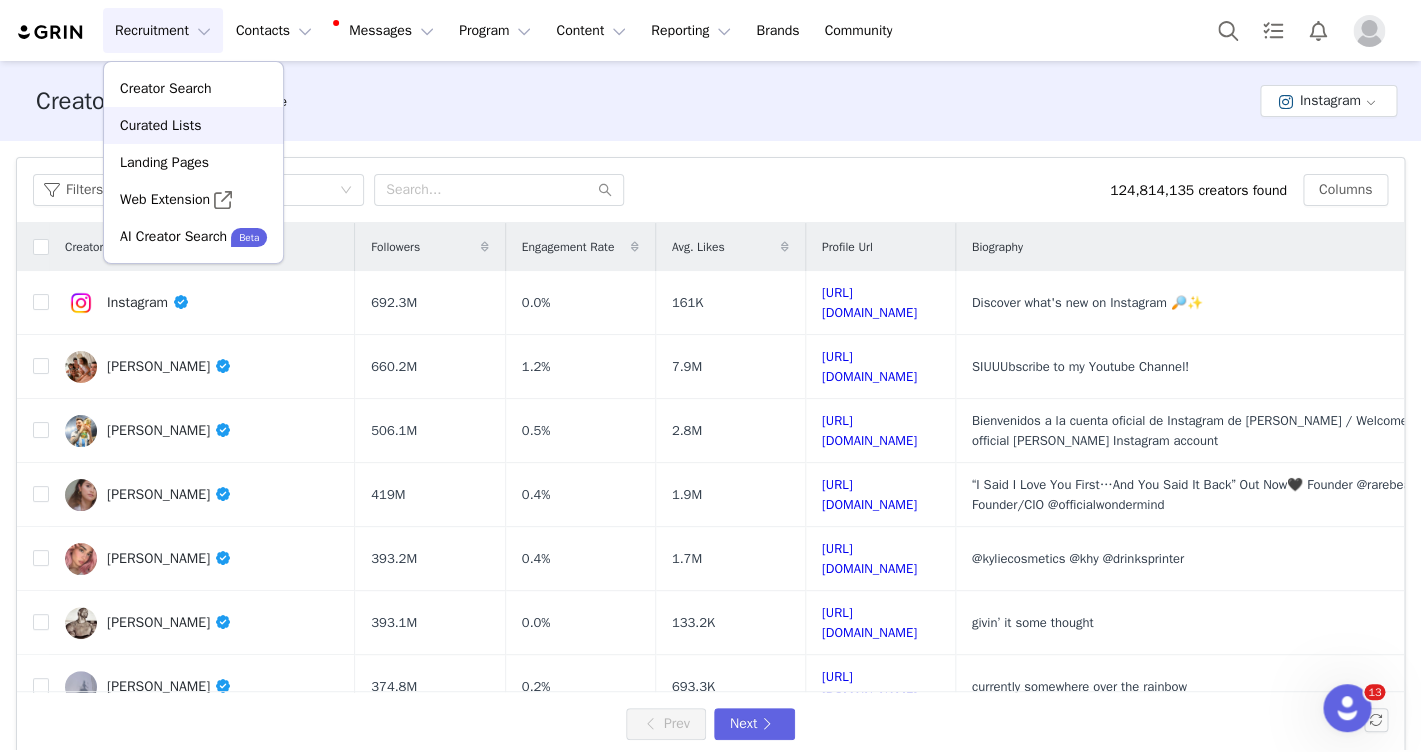 click on "Curated Lists" at bounding box center (193, 125) 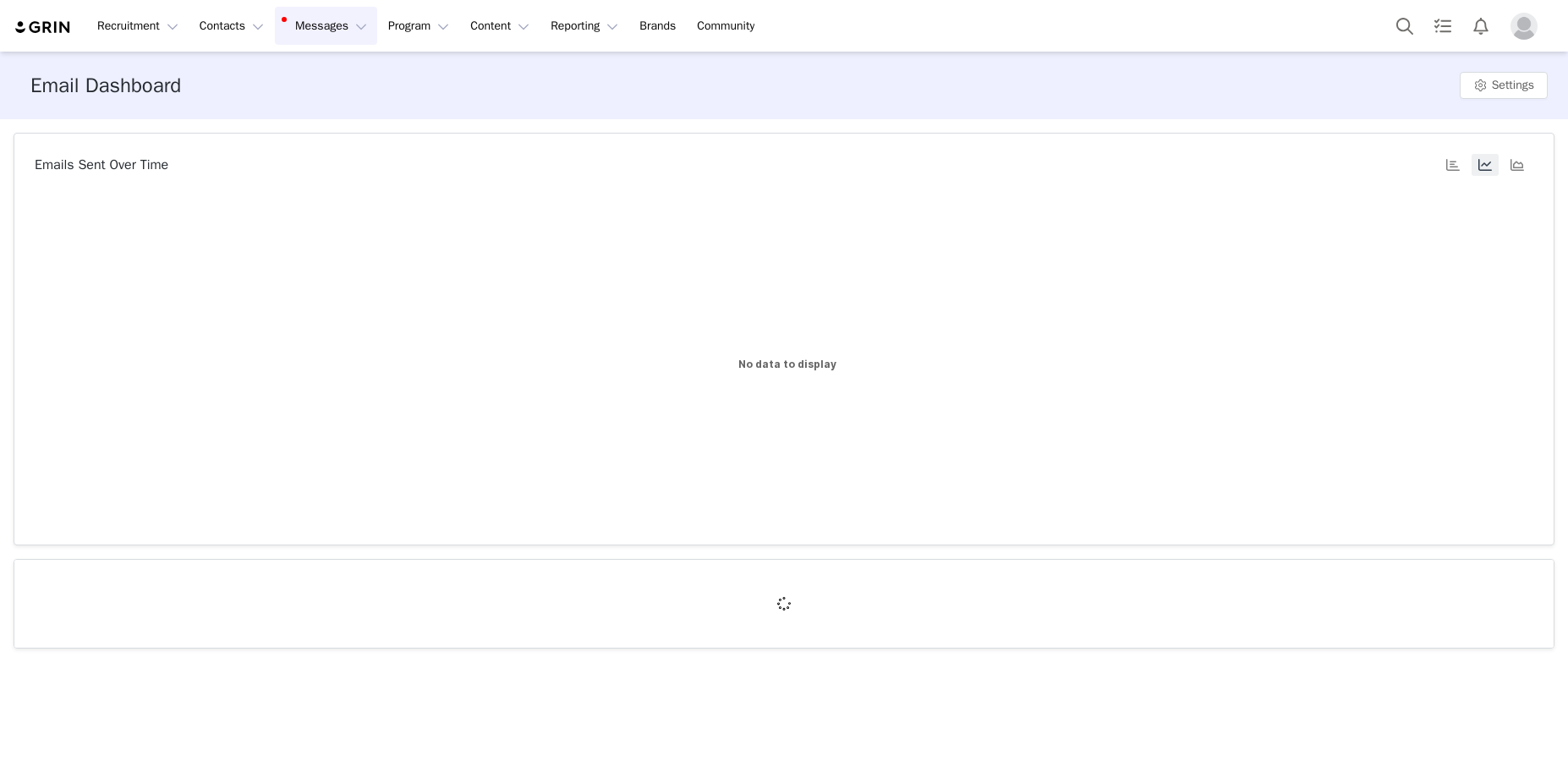 scroll, scrollTop: 0, scrollLeft: 0, axis: both 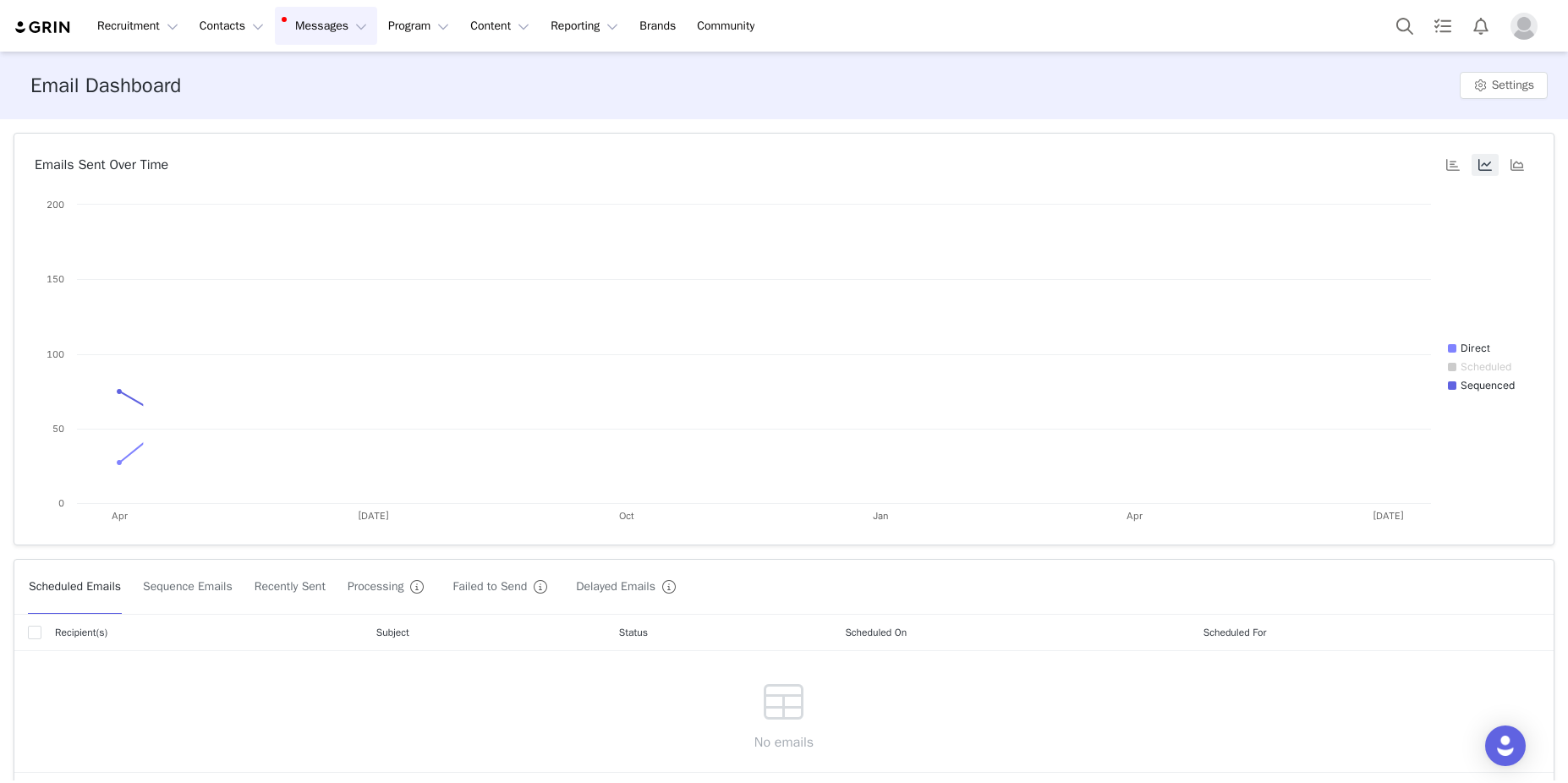 click on "Messages Messages" at bounding box center (326, 25) 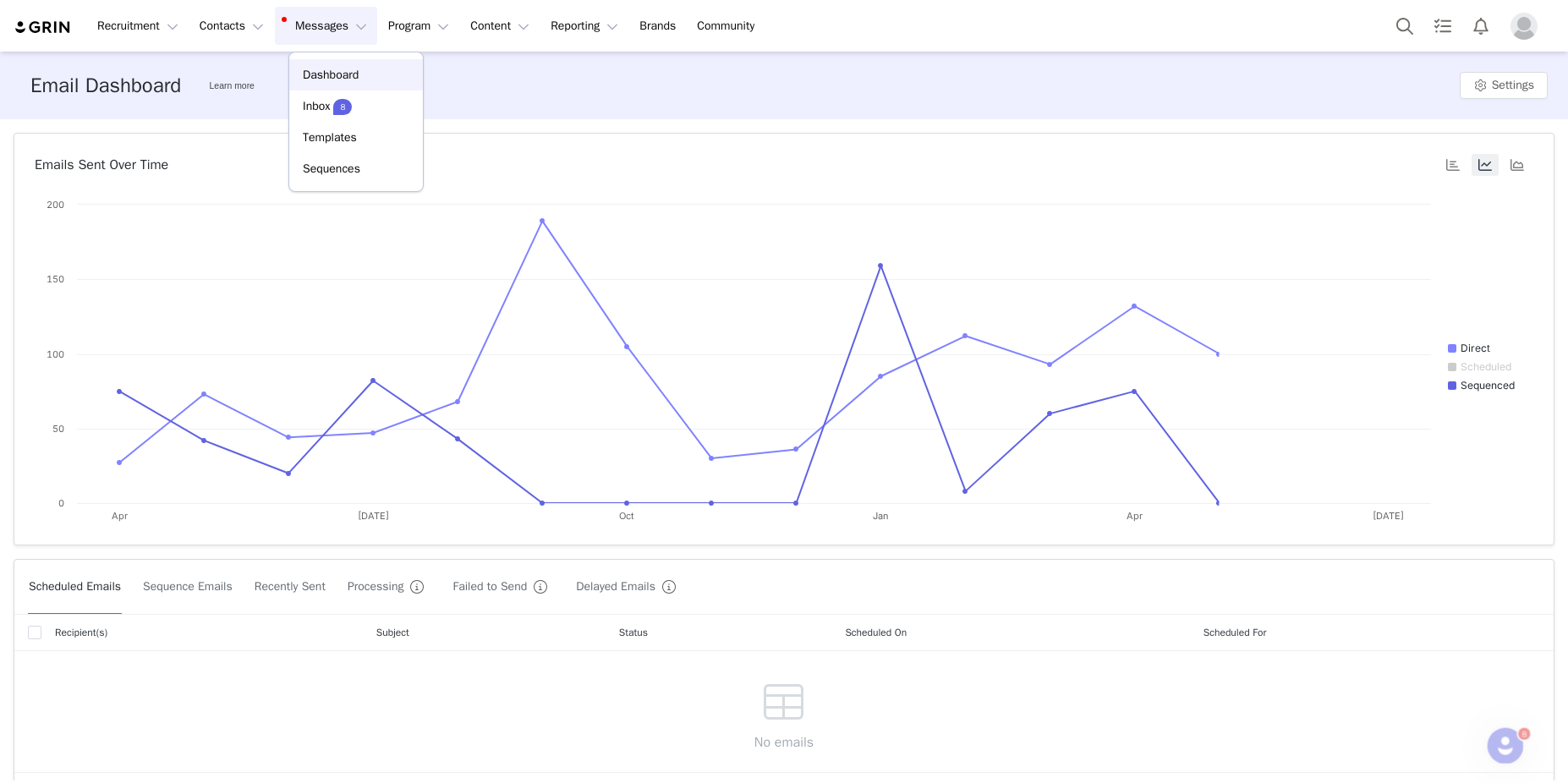 scroll, scrollTop: 0, scrollLeft: 0, axis: both 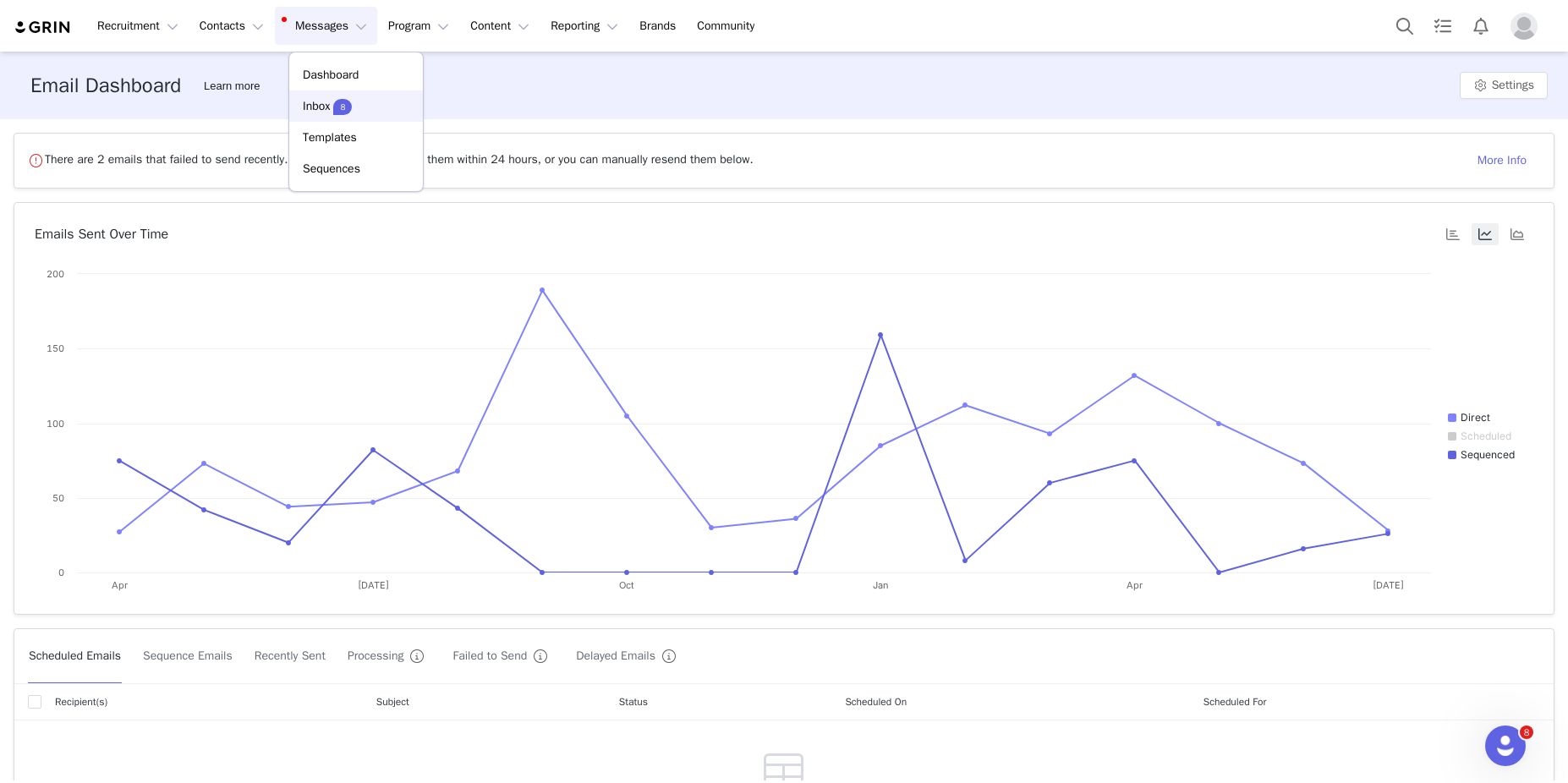 click on "Inbox" at bounding box center (316, 106) 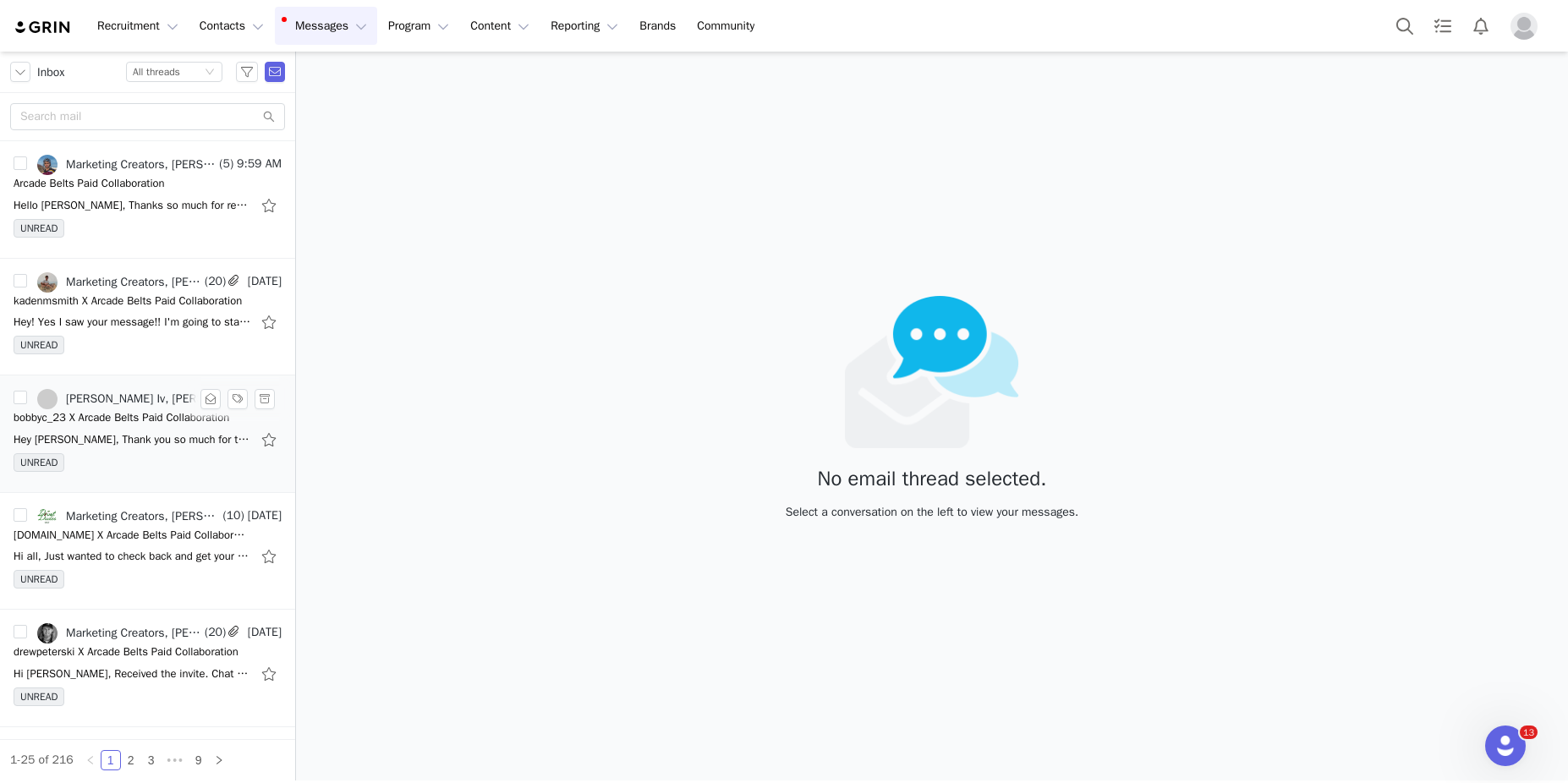 click on "Hey [PERSON_NAME], Thank you so much for that information. We have availability in August. 1 Dedicated Reel with the possibility of a collaboration post with the brand - 7 days exclusivity after post has gone" at bounding box center (132, 440) 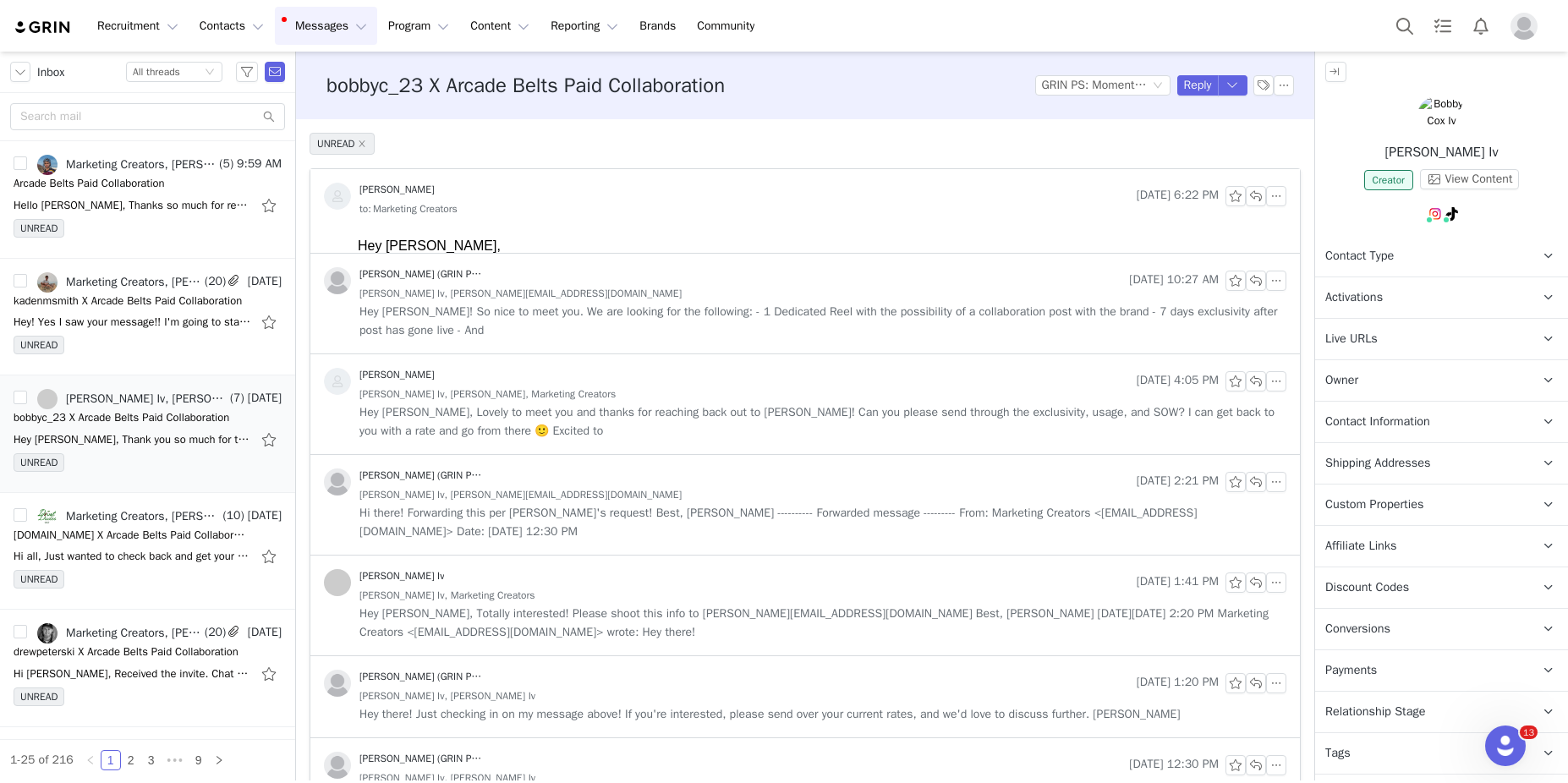 scroll, scrollTop: 0, scrollLeft: 0, axis: both 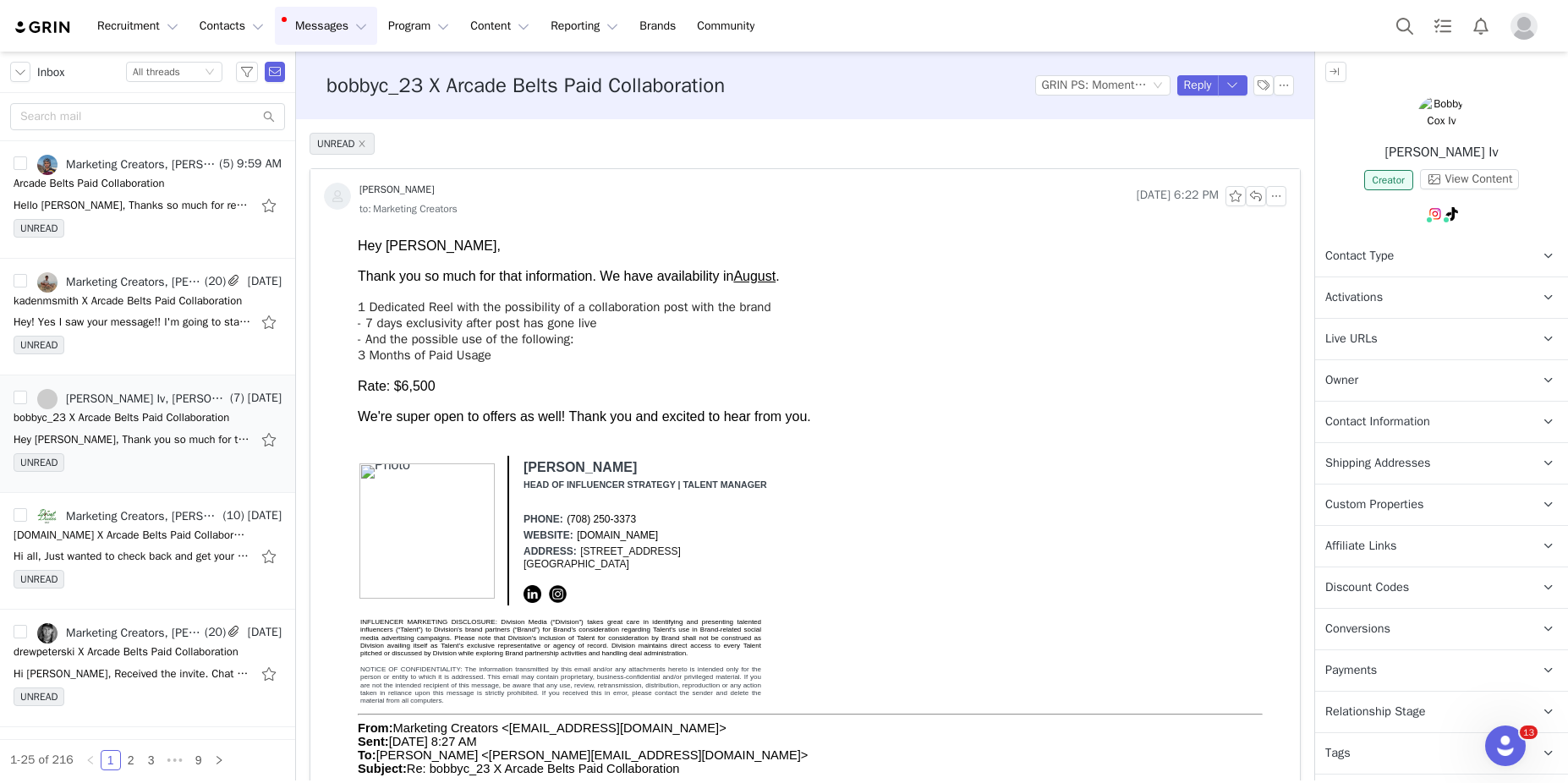 drag, startPoint x: 456, startPoint y: 380, endPoint x: 335, endPoint y: 305, distance: 142.3587 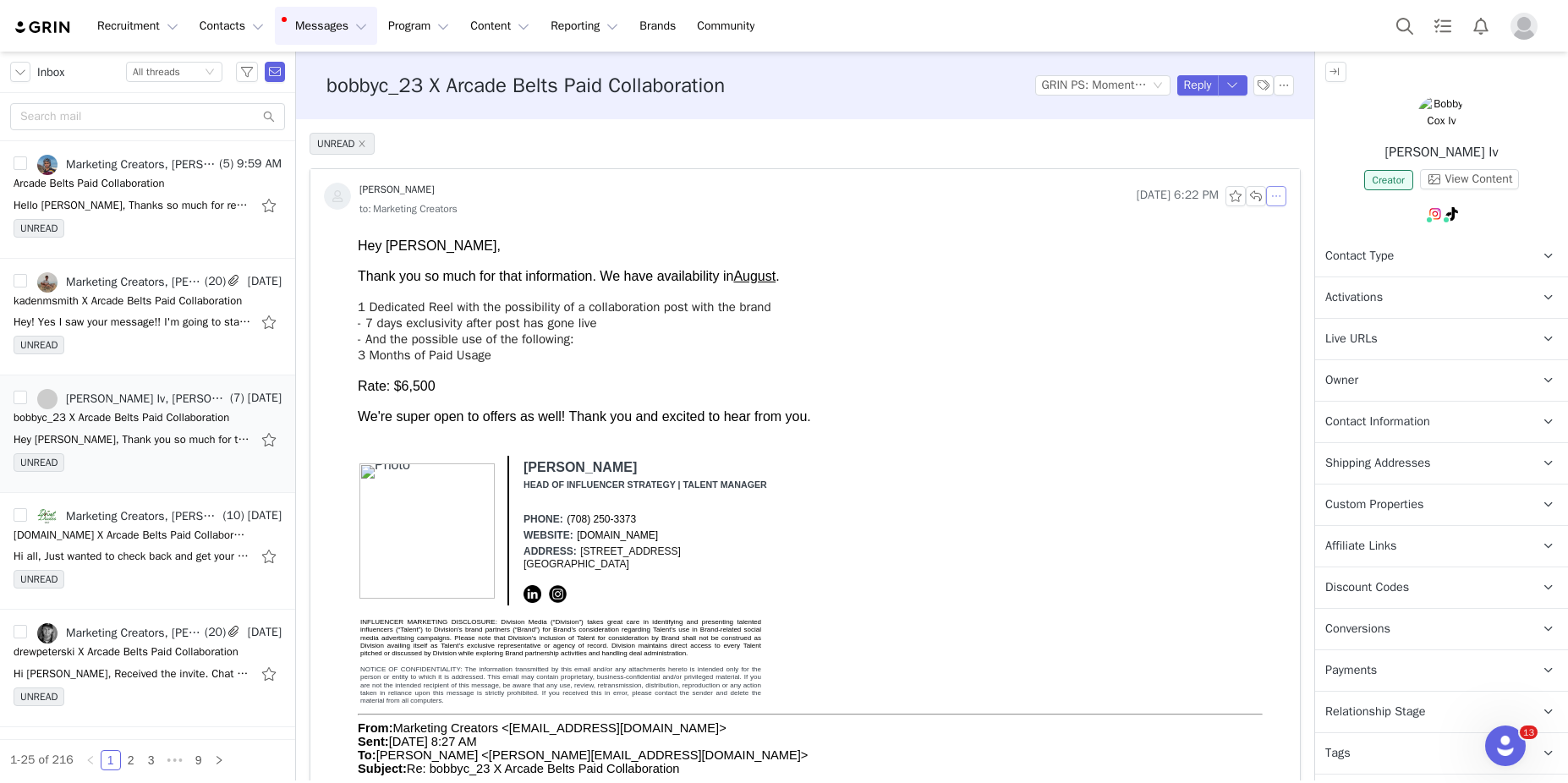 click at bounding box center [1276, 196] 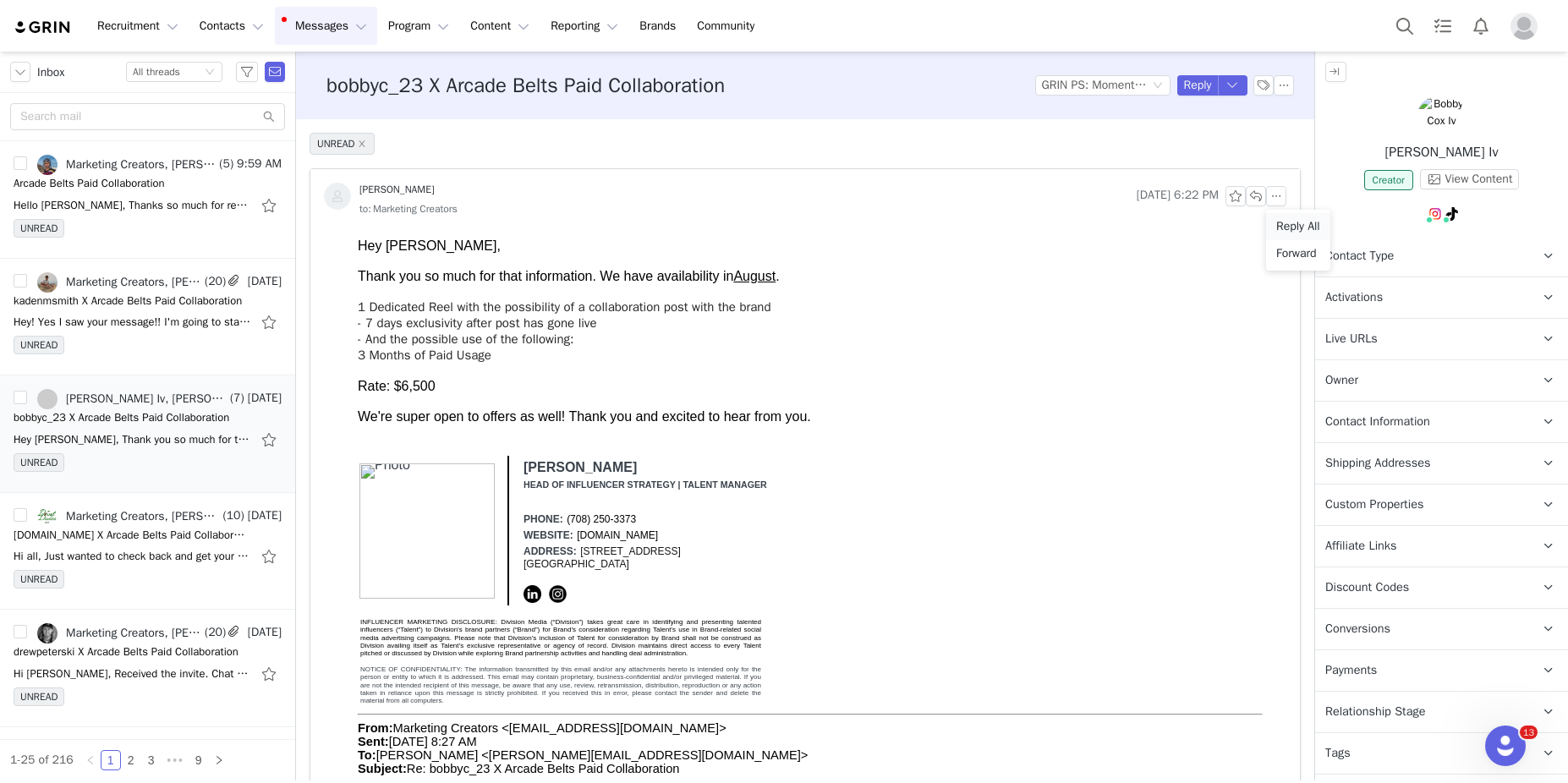 click on "Reply All" at bounding box center [1298, 227] 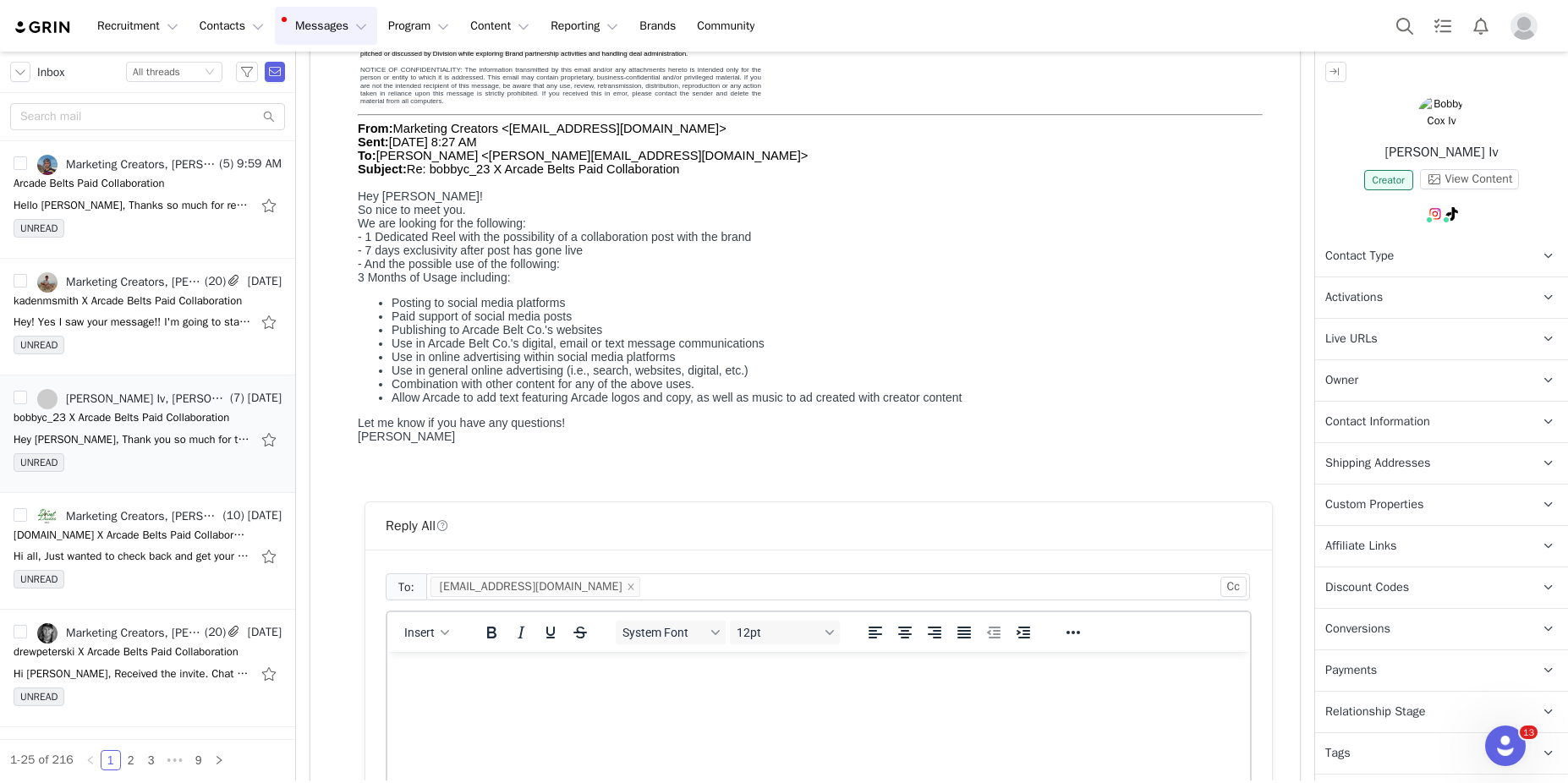 scroll, scrollTop: 967, scrollLeft: 0, axis: vertical 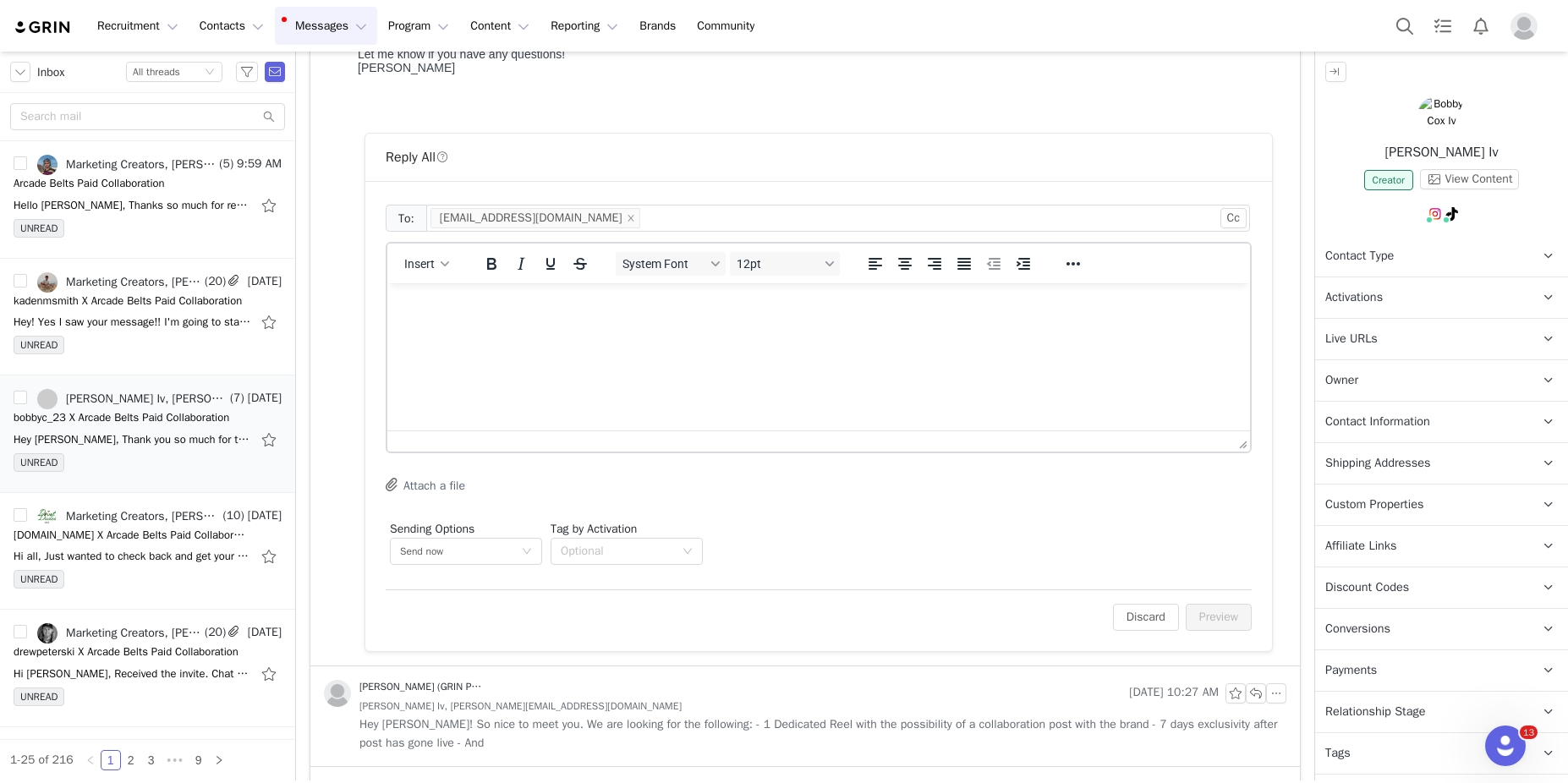 click at bounding box center (819, 306) 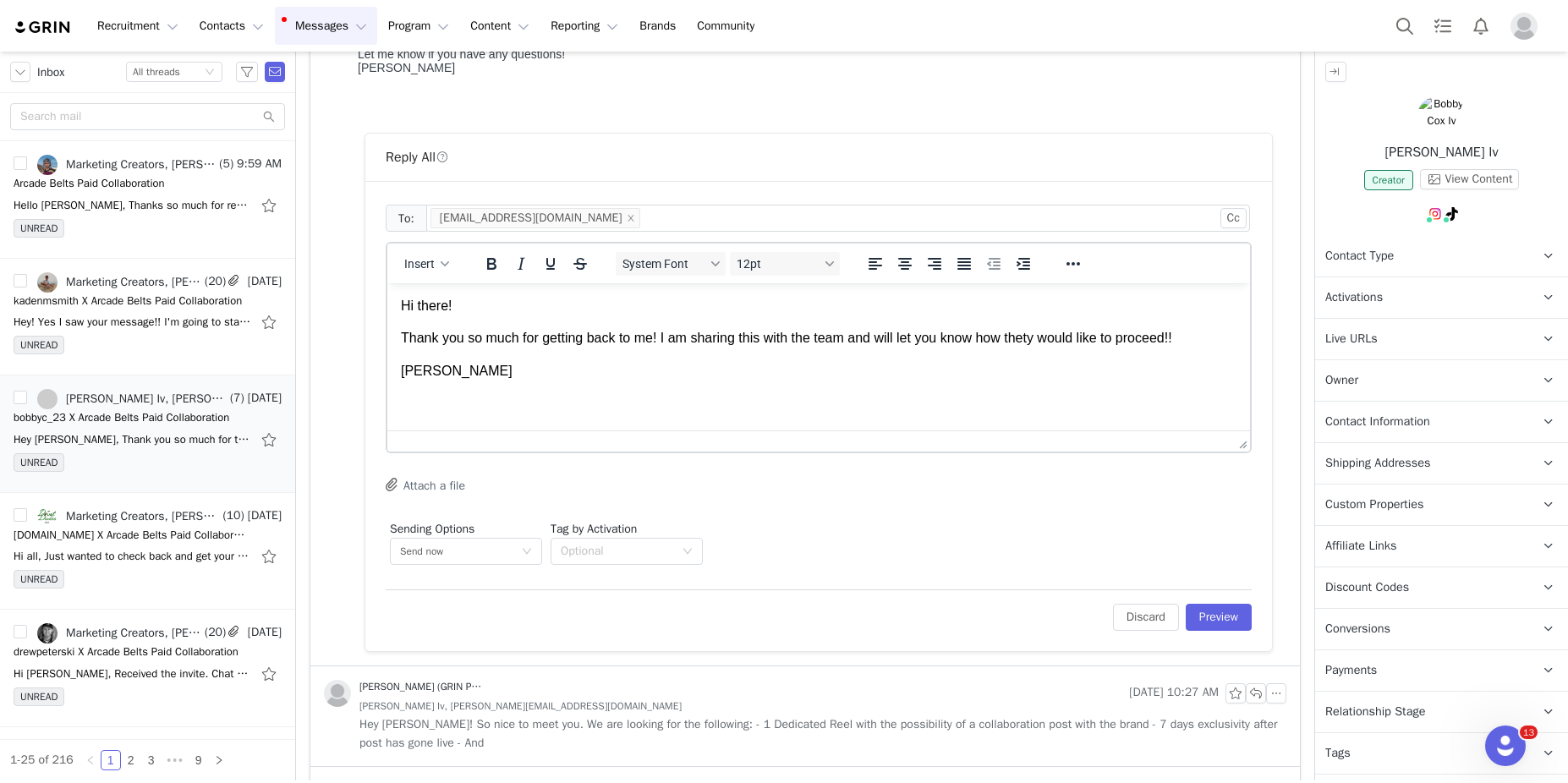 click on "Thank you so much for getting back to me! I am sharing this with the team and will let you know how thety would like to proceed!!" at bounding box center (819, 338) 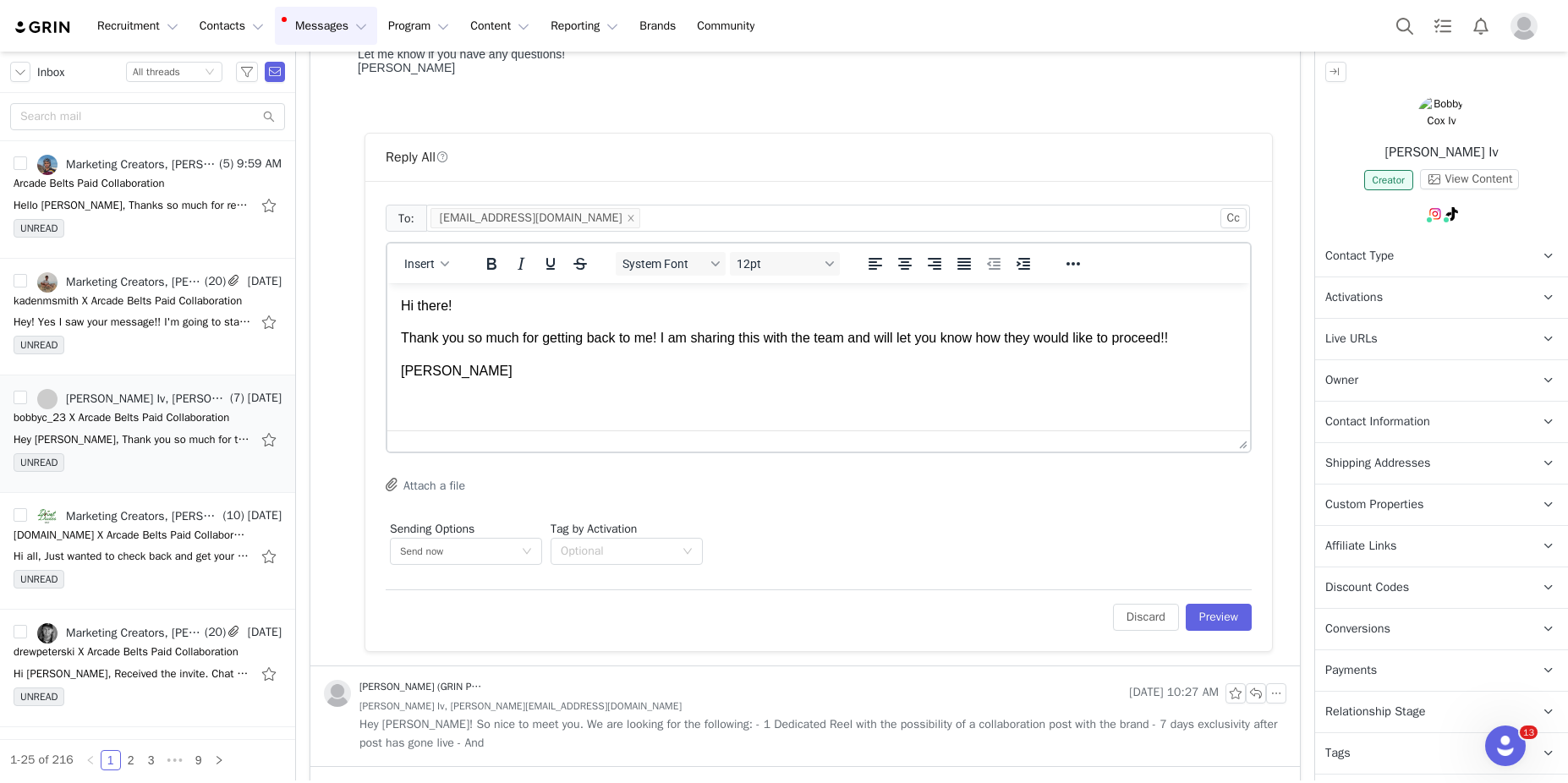 click on "Thank you so much for getting back to me! I am sharing this with the team and will let you know how they would like to proceed!!" at bounding box center [819, 338] 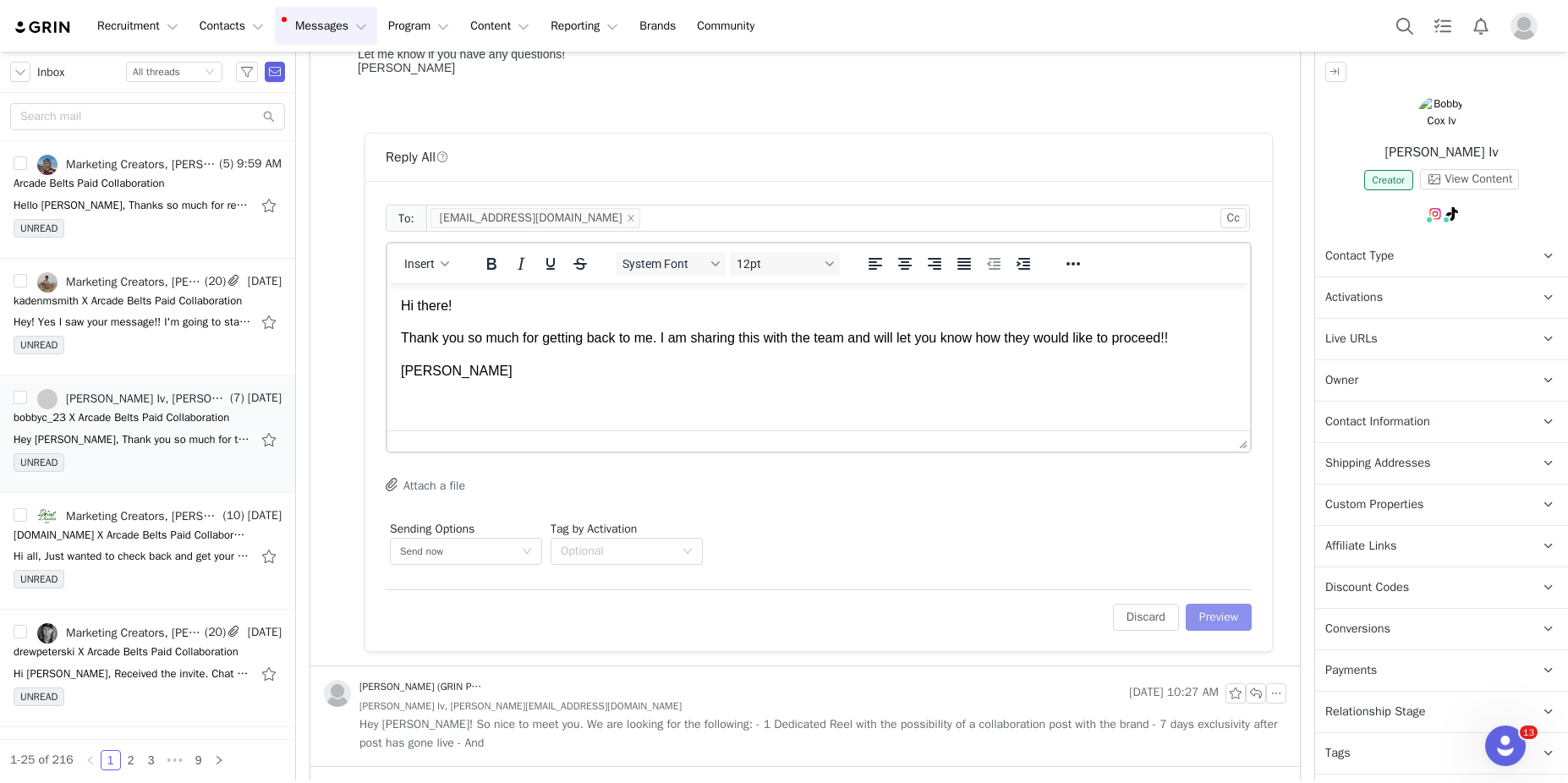 click on "Preview" at bounding box center [1219, 617] 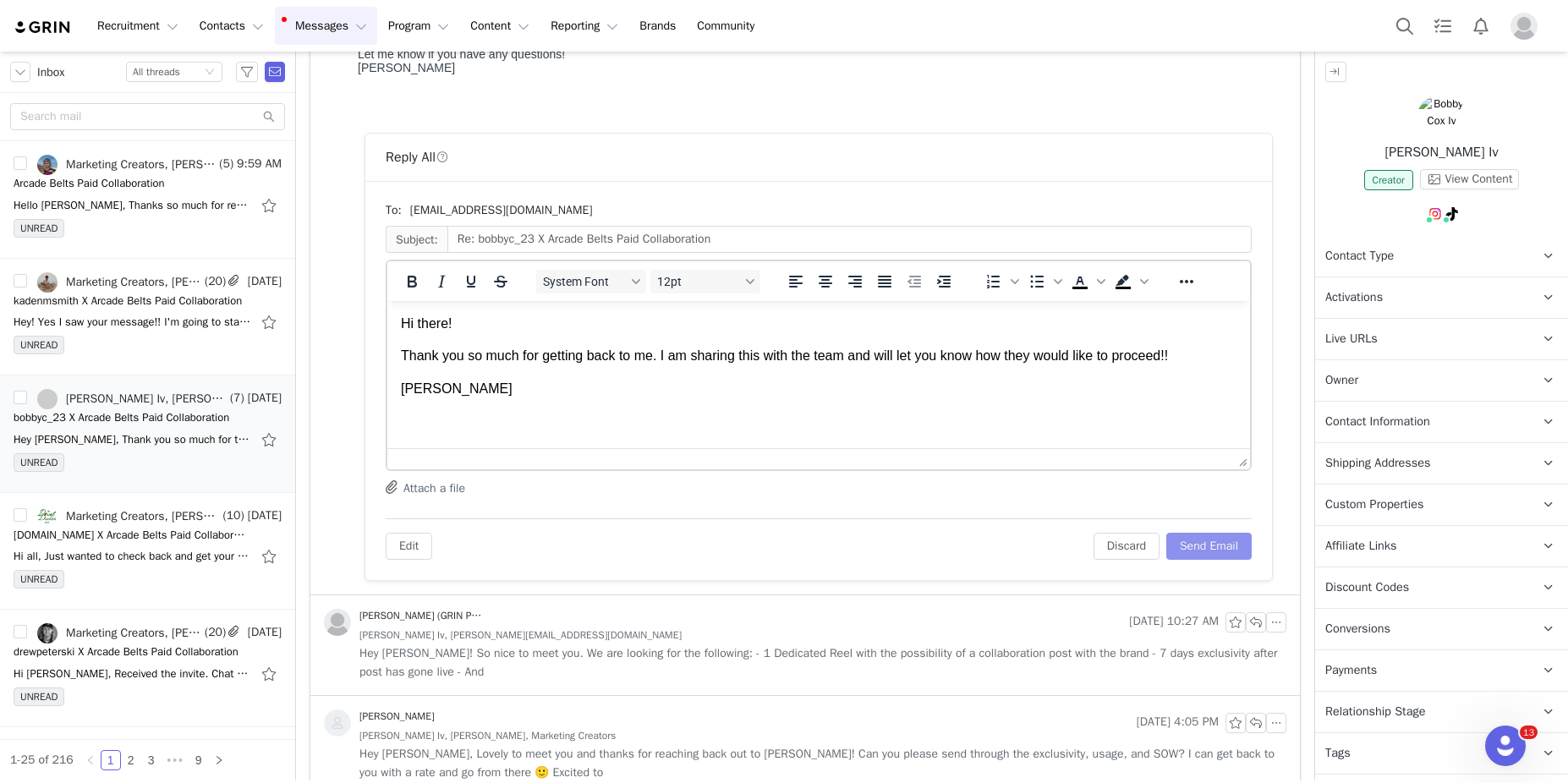 scroll, scrollTop: 0, scrollLeft: 0, axis: both 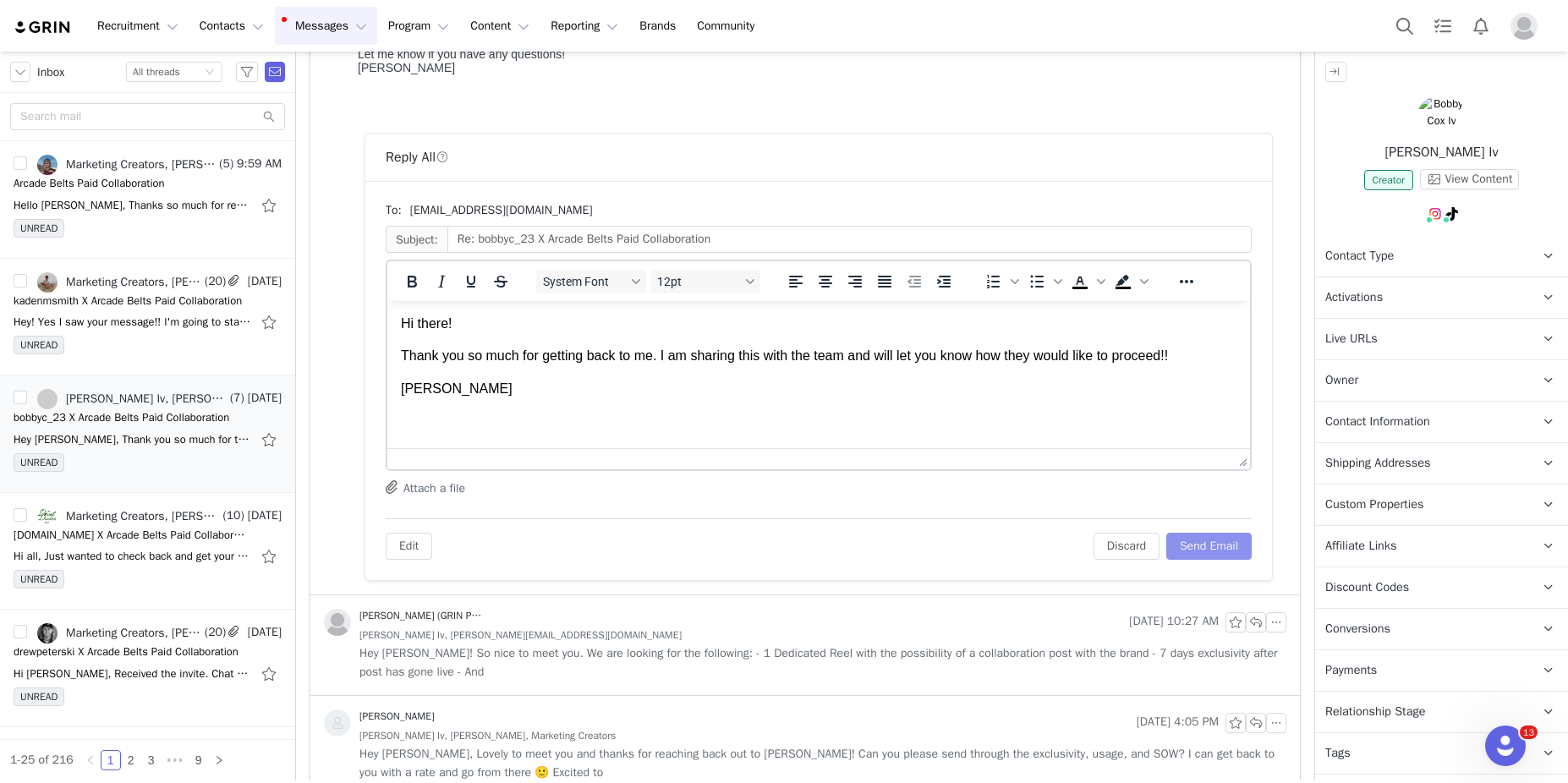 click on "Send Email" at bounding box center [1209, 546] 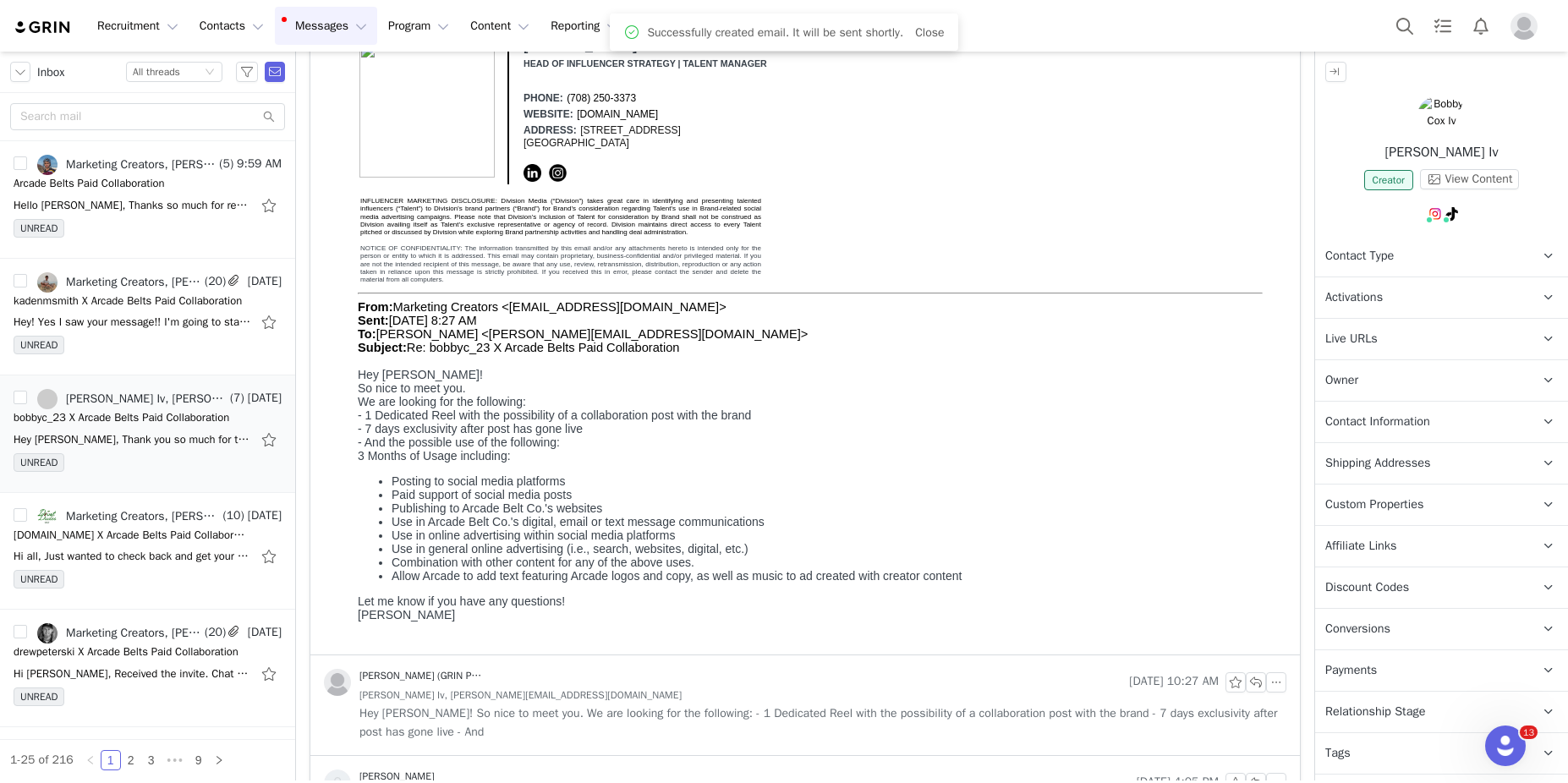 scroll, scrollTop: 0, scrollLeft: 0, axis: both 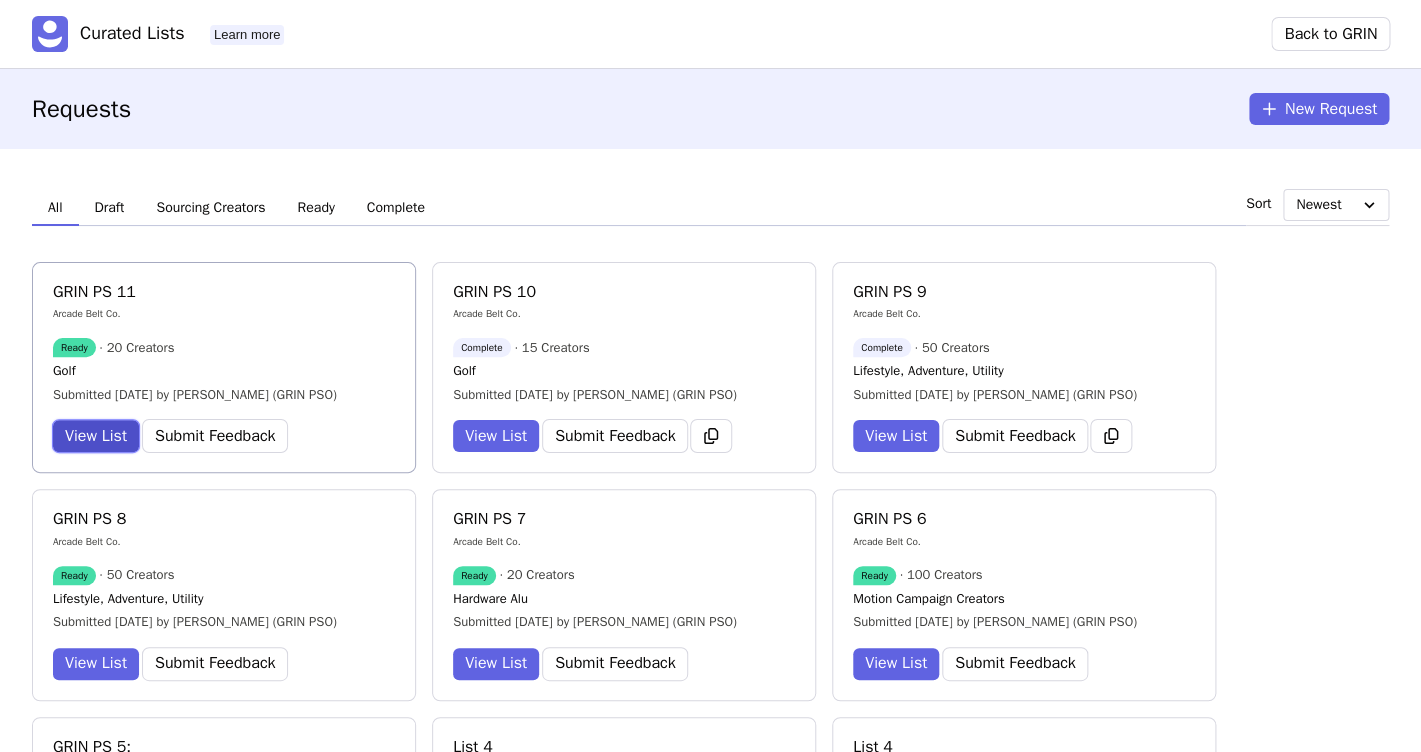 click on "View List" at bounding box center (96, 436) 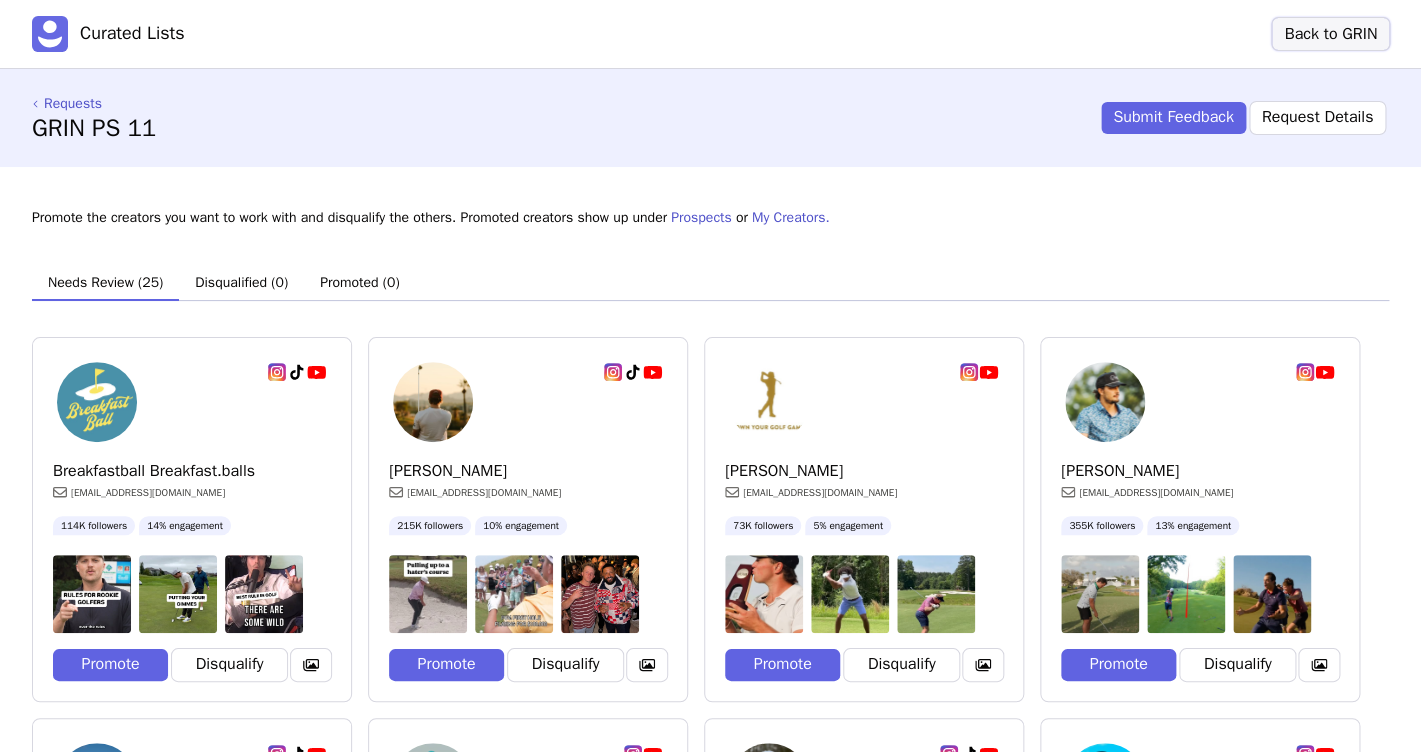 click on "Back to GRIN" at bounding box center [1330, 34] 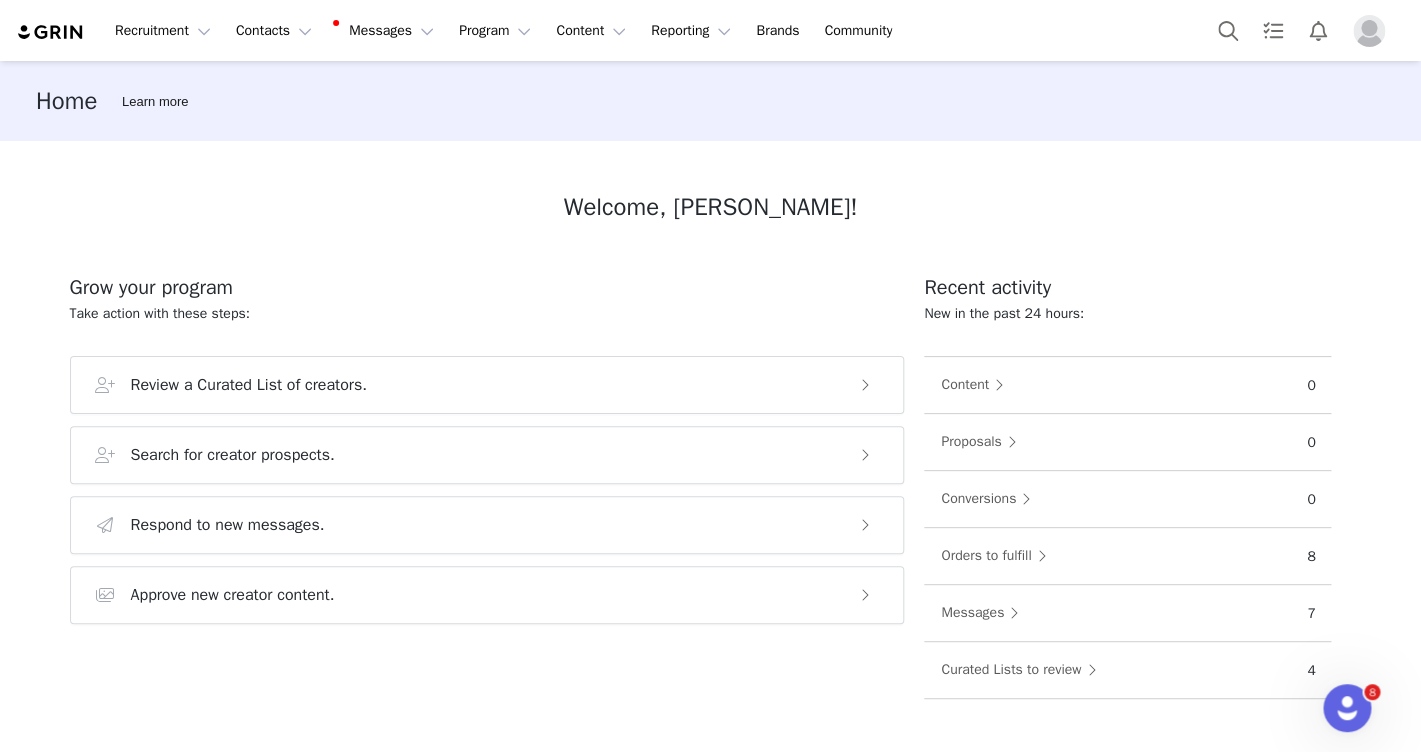 scroll, scrollTop: 0, scrollLeft: 0, axis: both 